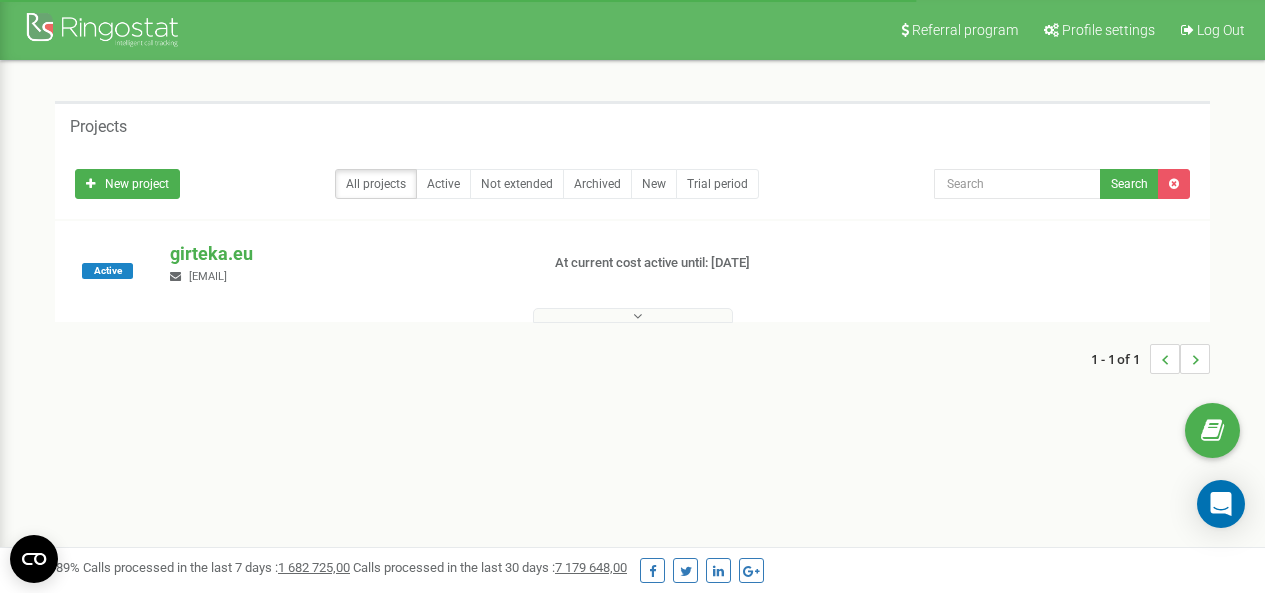 scroll, scrollTop: 0, scrollLeft: 0, axis: both 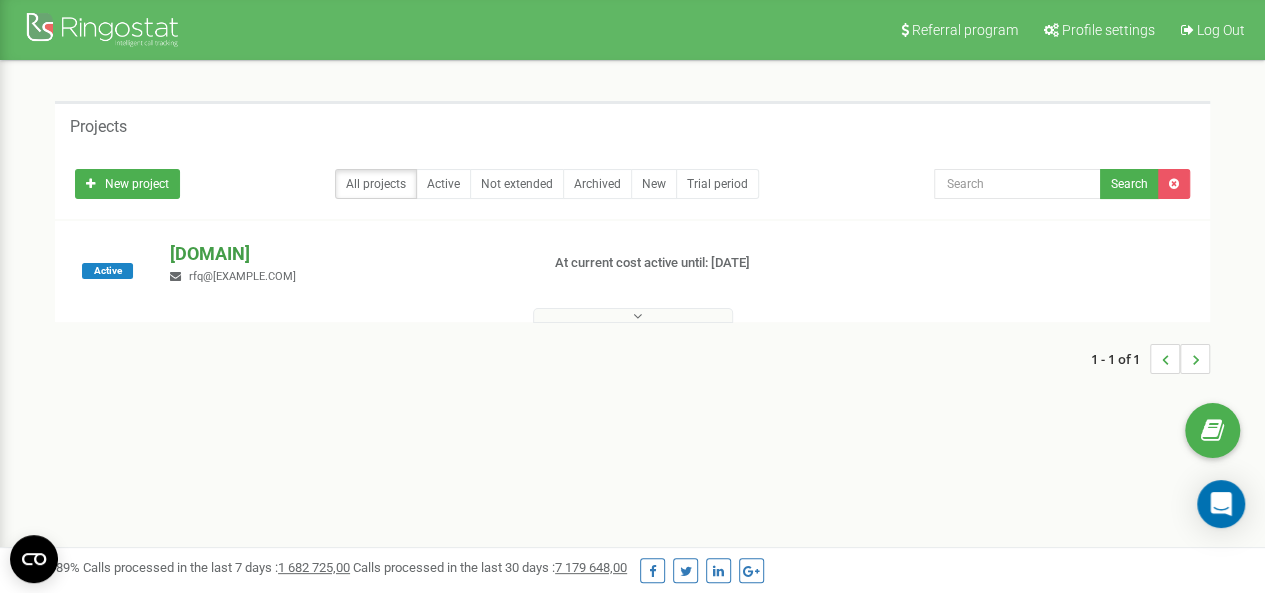 click on "girteka.eu" at bounding box center (346, 254) 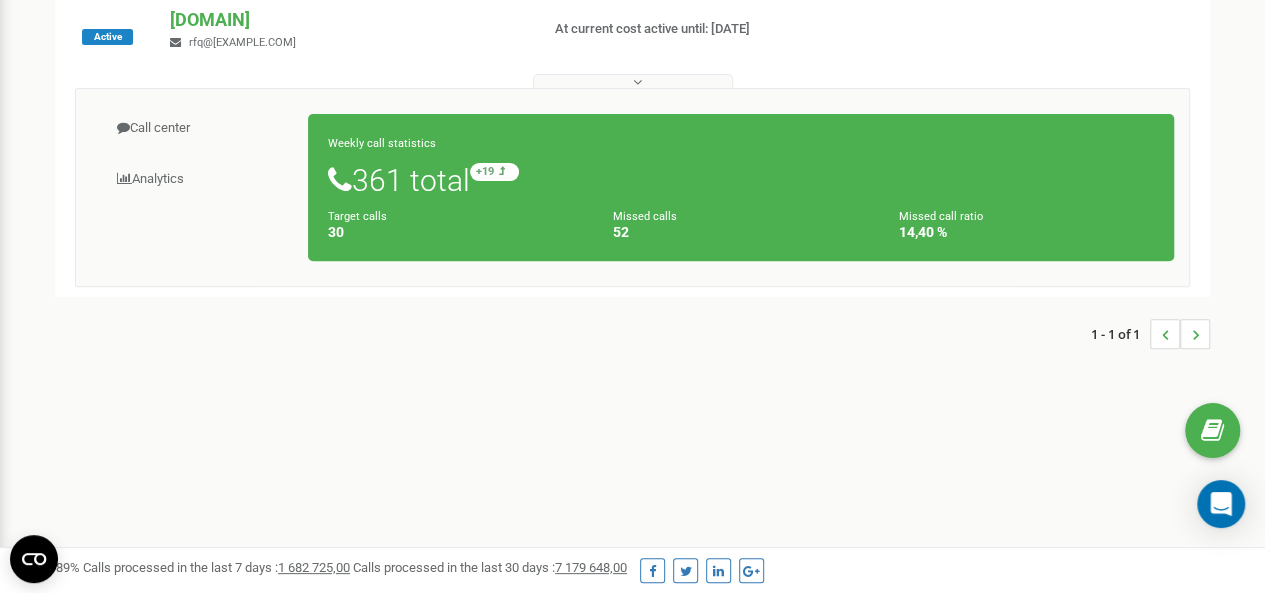 scroll, scrollTop: 0, scrollLeft: 0, axis: both 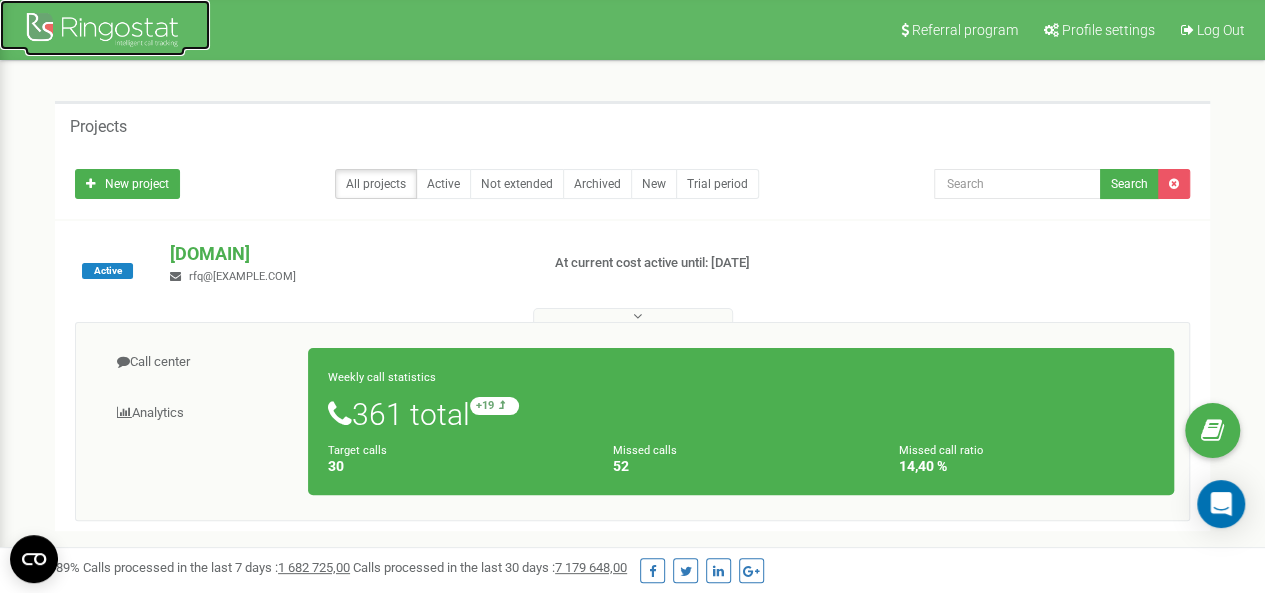 click at bounding box center [105, 32] 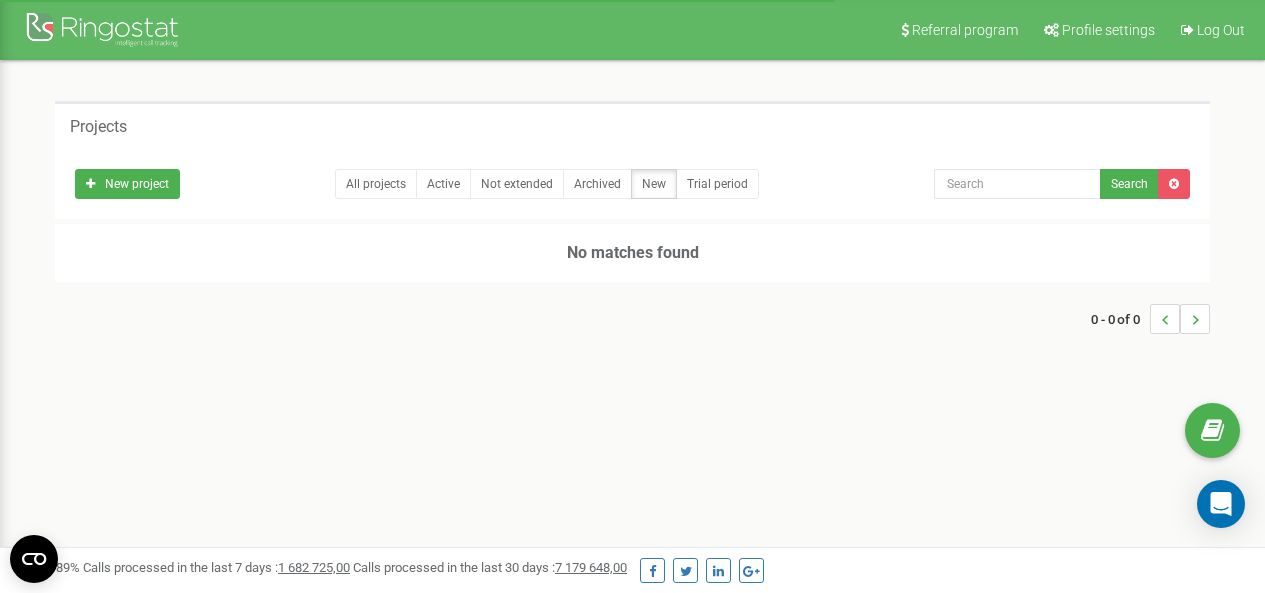 scroll, scrollTop: 0, scrollLeft: 0, axis: both 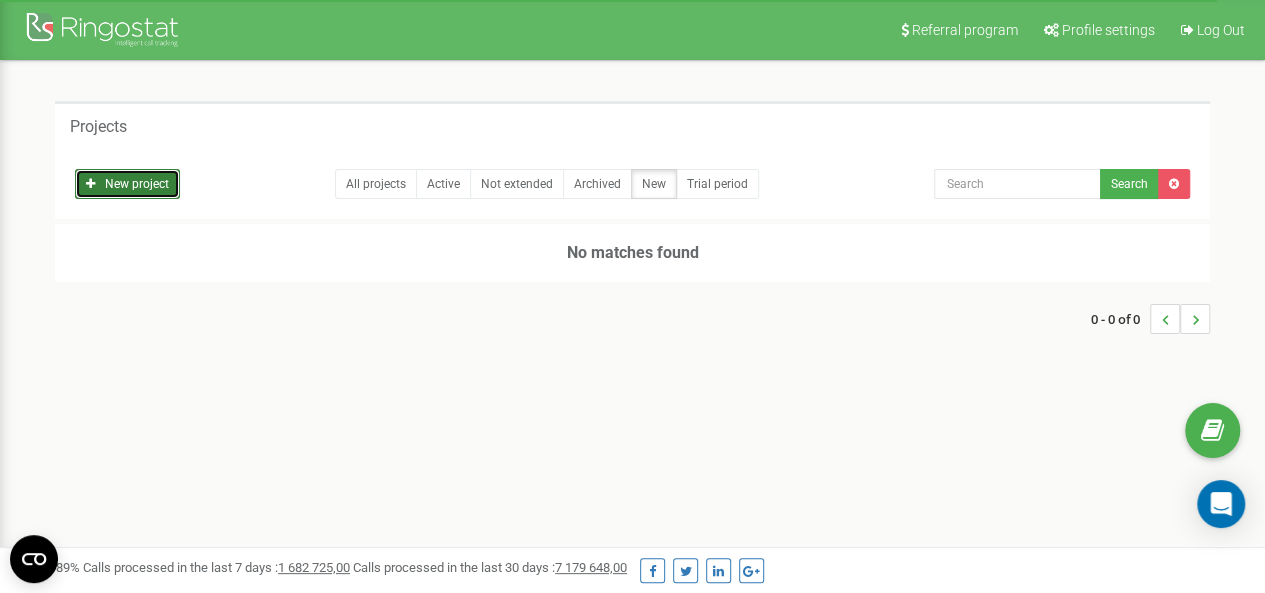 click on "New project" at bounding box center [127, 184] 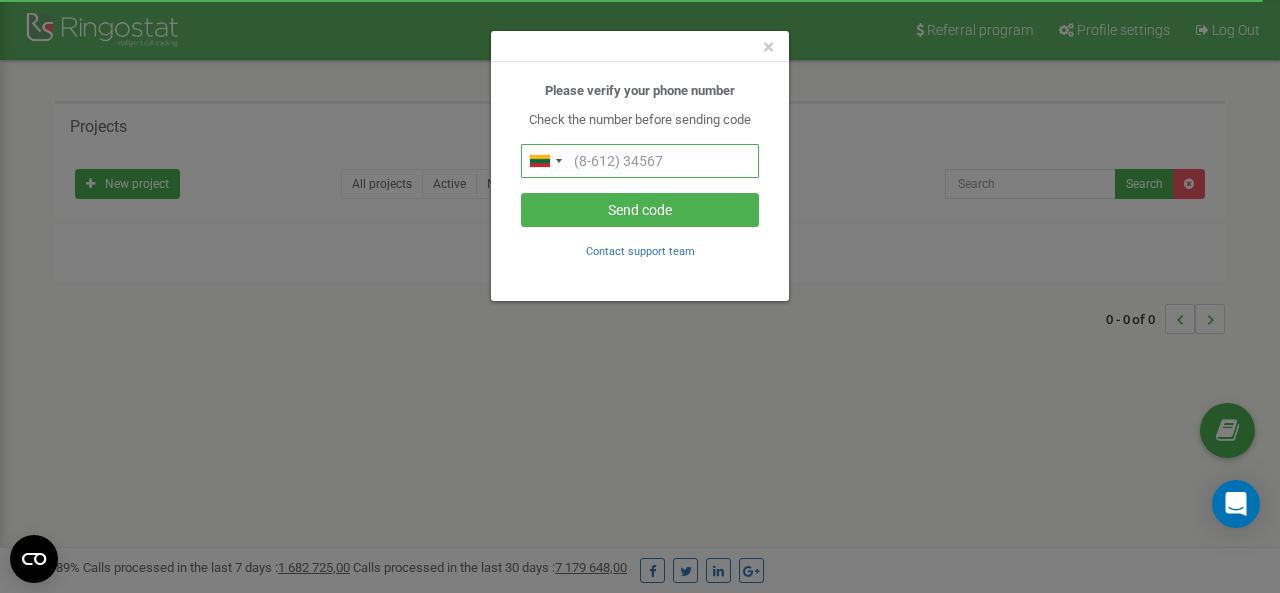 click at bounding box center (640, 161) 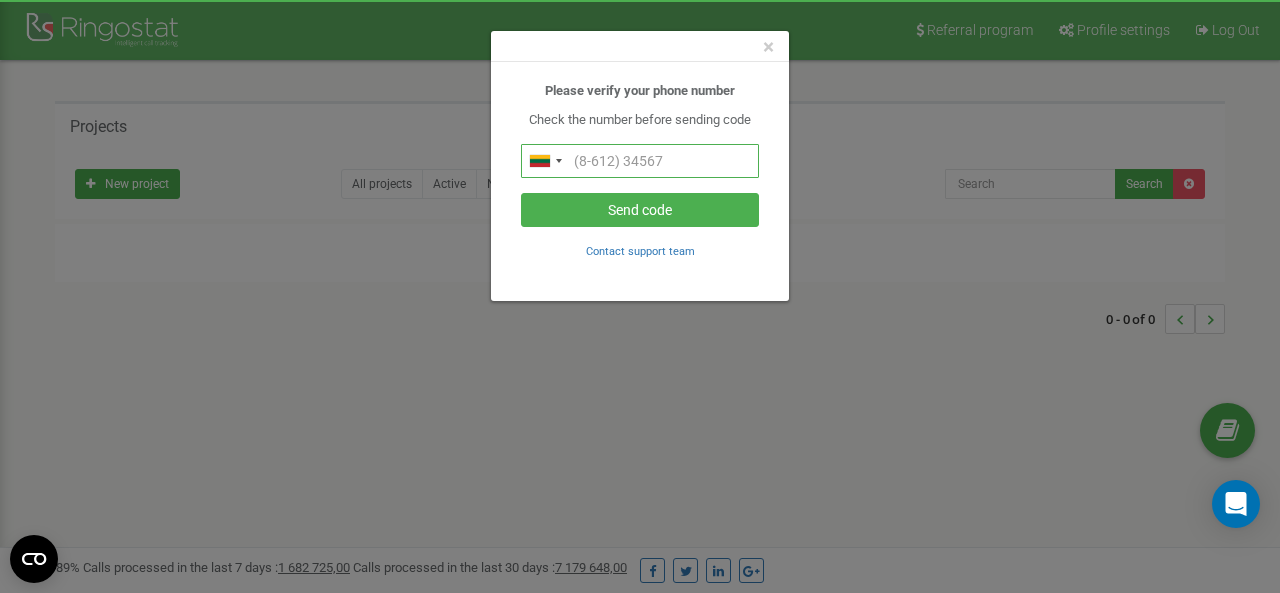 click at bounding box center [640, 161] 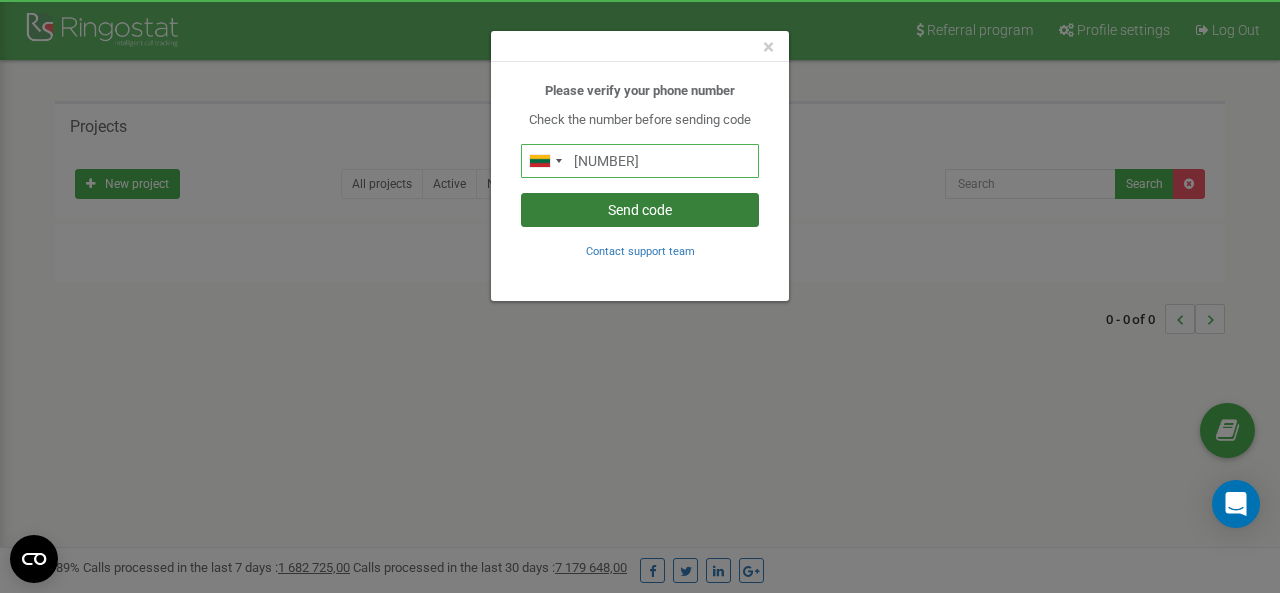 type on "61558933" 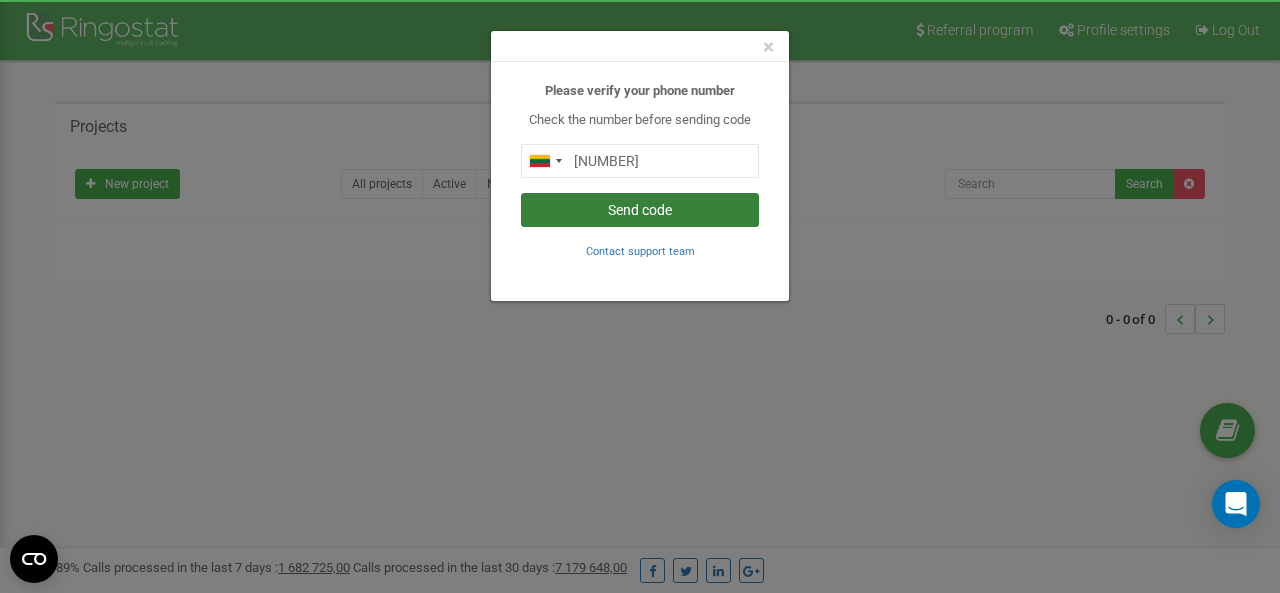 click on "Send code" at bounding box center (640, 210) 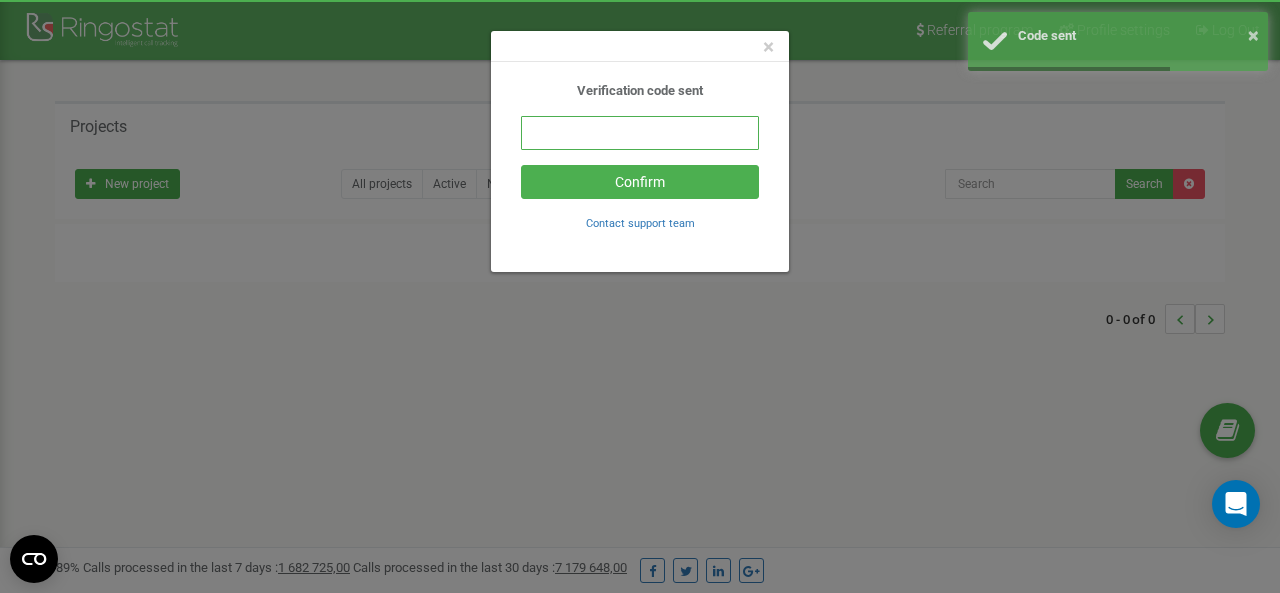 click at bounding box center [640, 133] 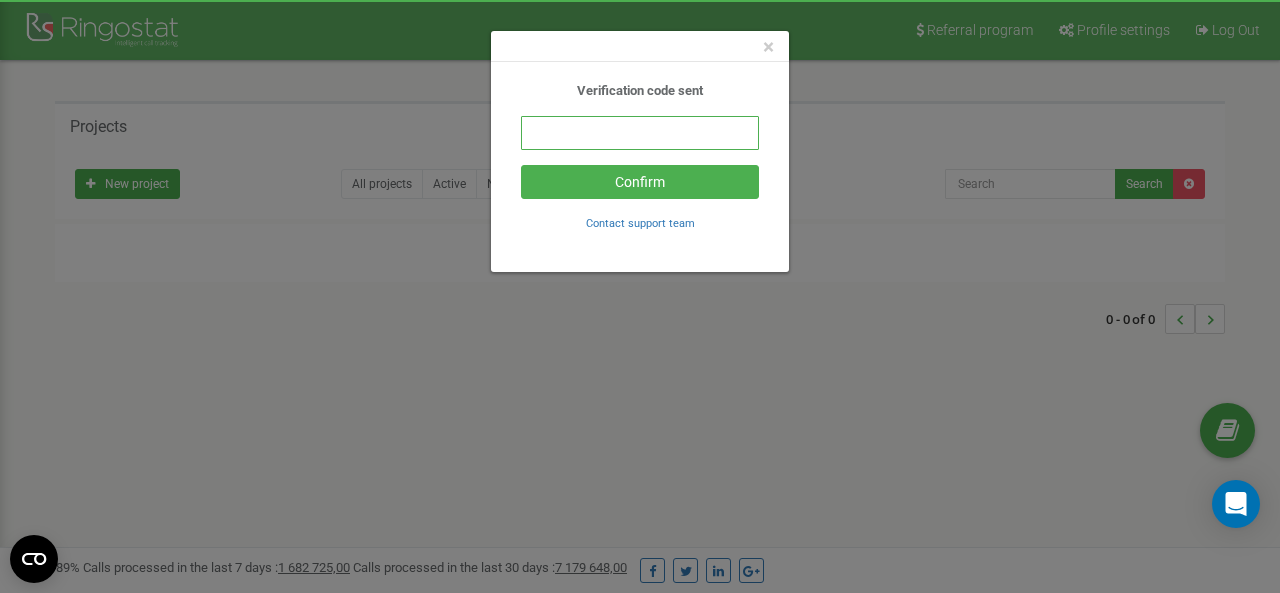 click at bounding box center (640, 133) 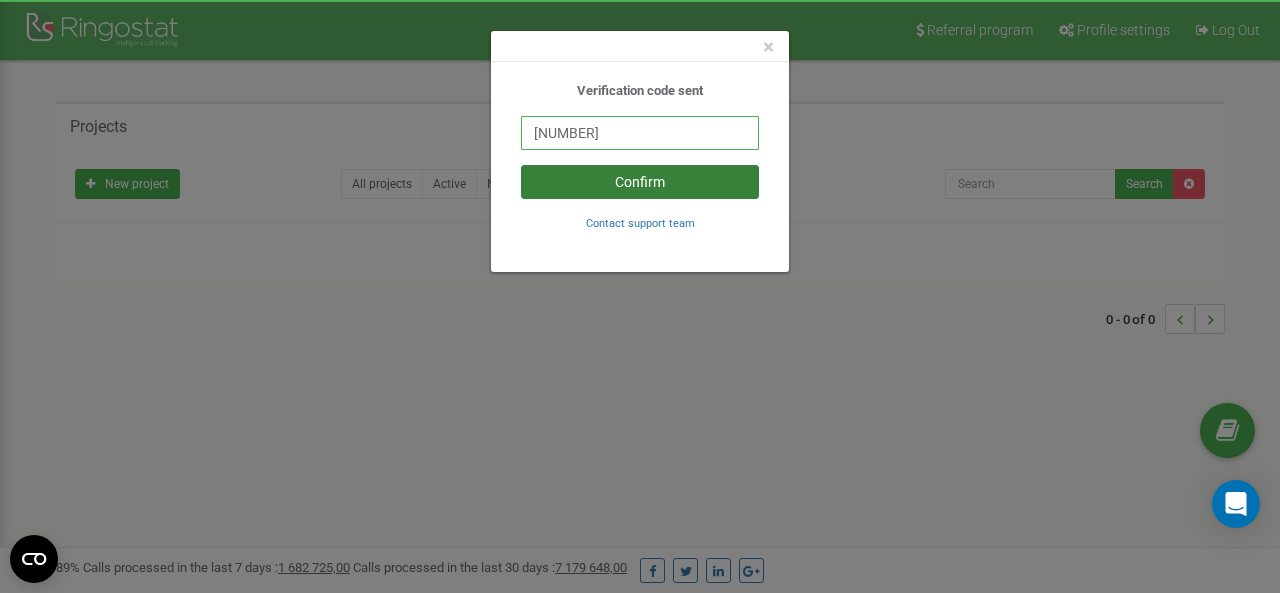 type on "892890" 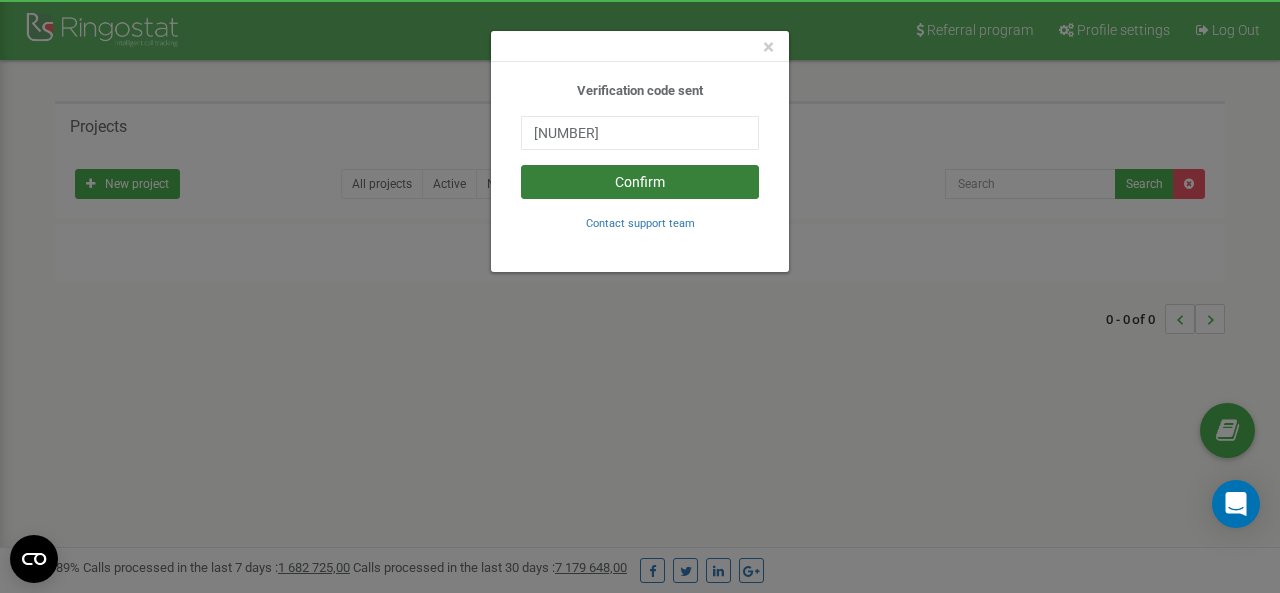 click on "Confirm" at bounding box center (640, 182) 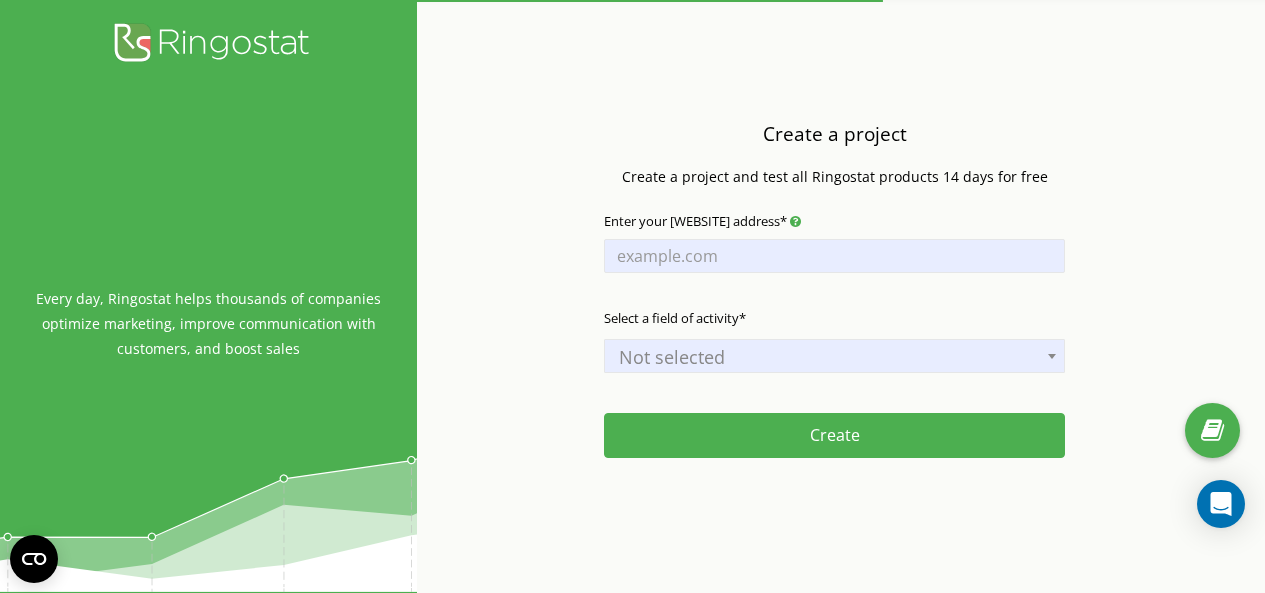 scroll, scrollTop: 0, scrollLeft: 0, axis: both 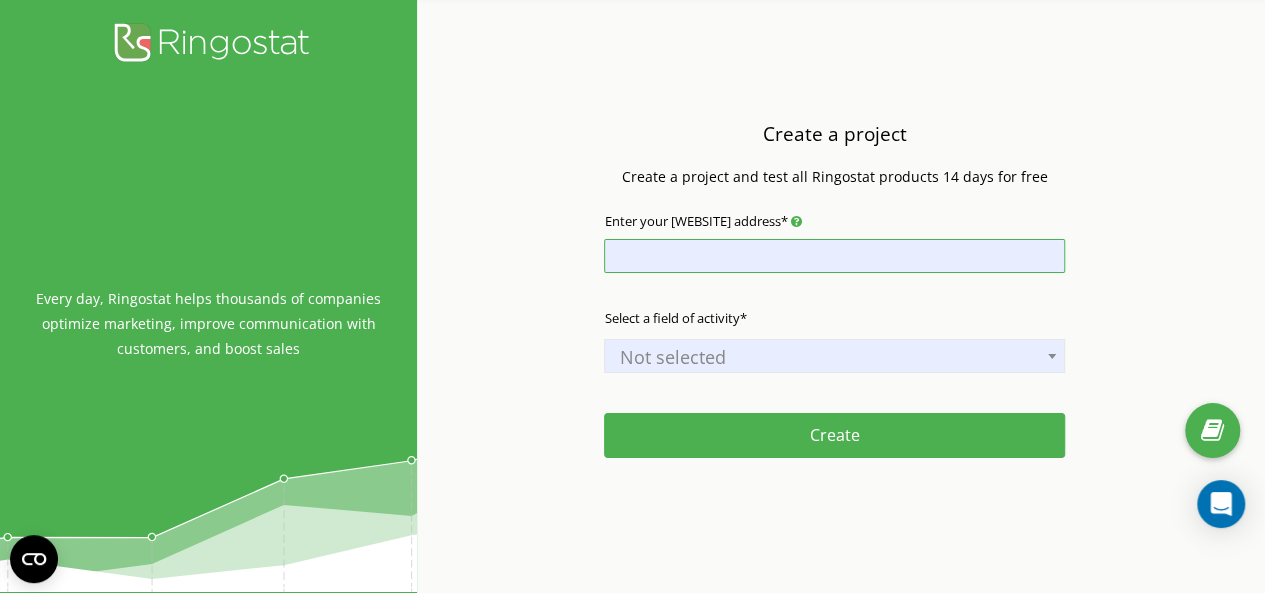 click on "Enter your site address*" at bounding box center (834, 256) 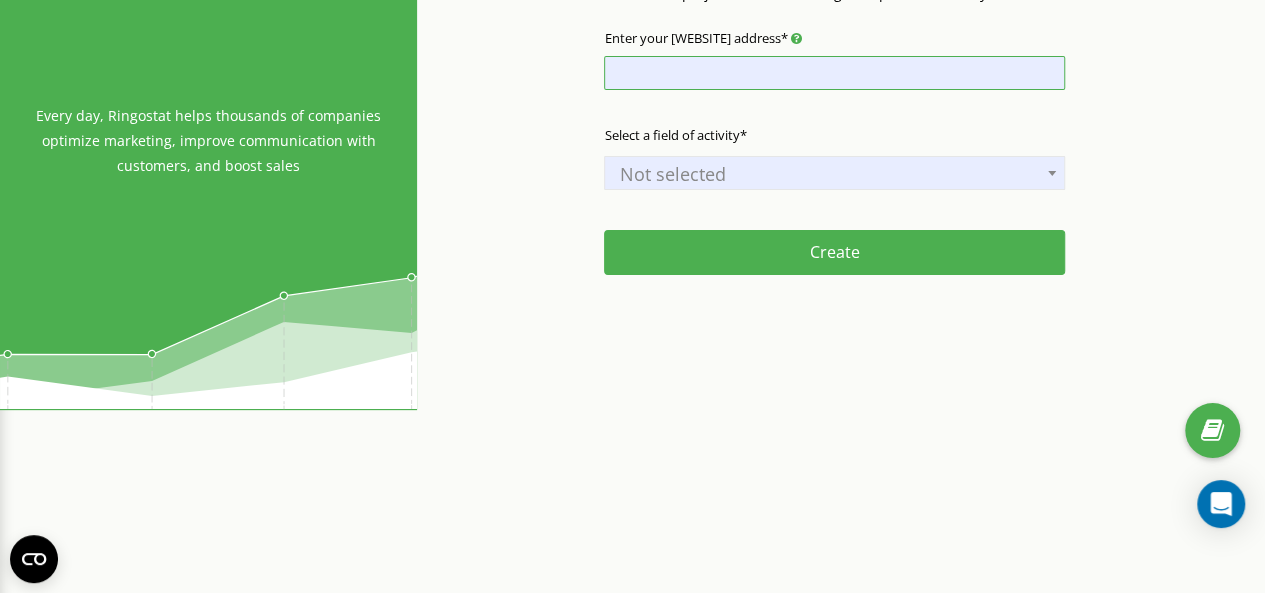 scroll, scrollTop: 0, scrollLeft: 0, axis: both 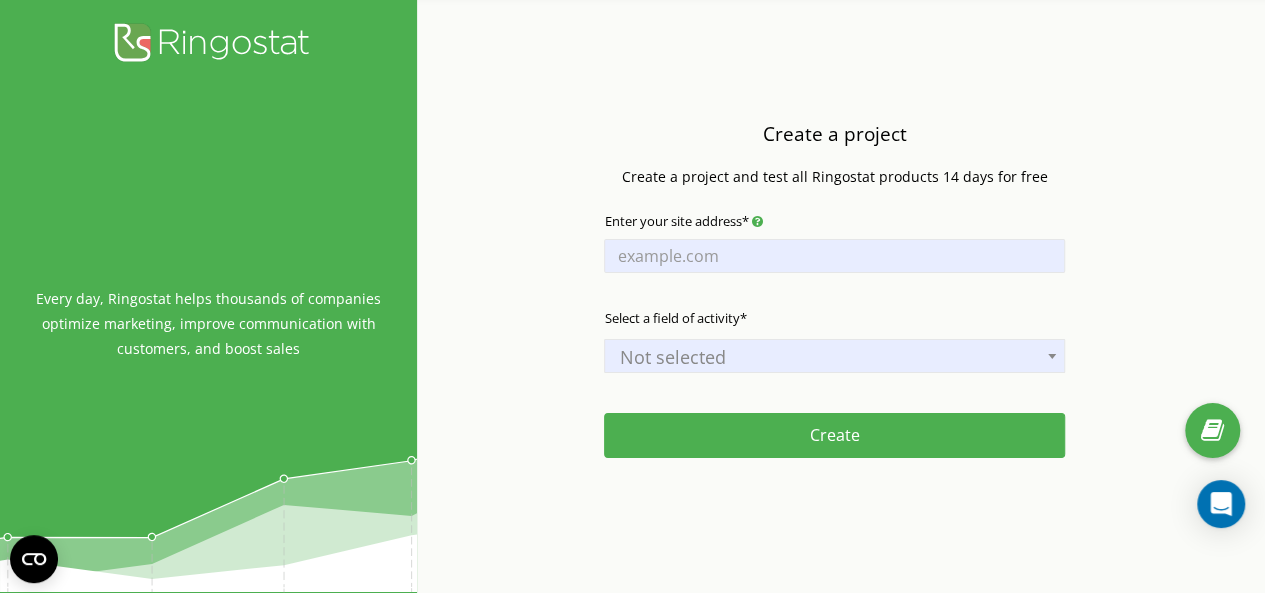 click 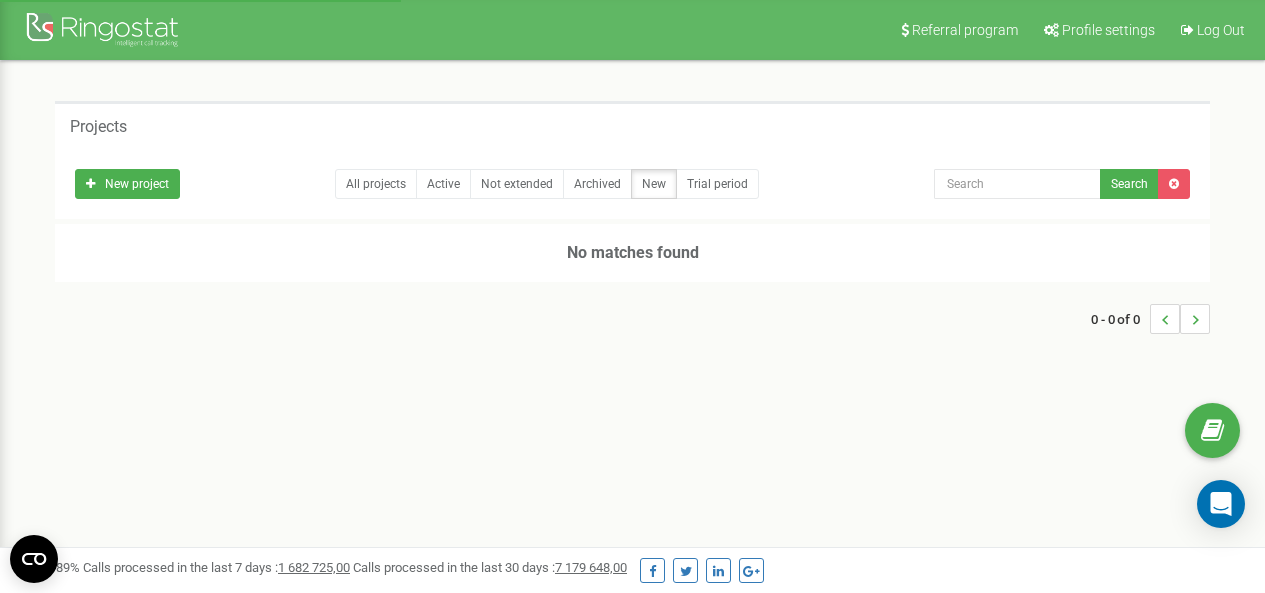 scroll, scrollTop: 0, scrollLeft: 0, axis: both 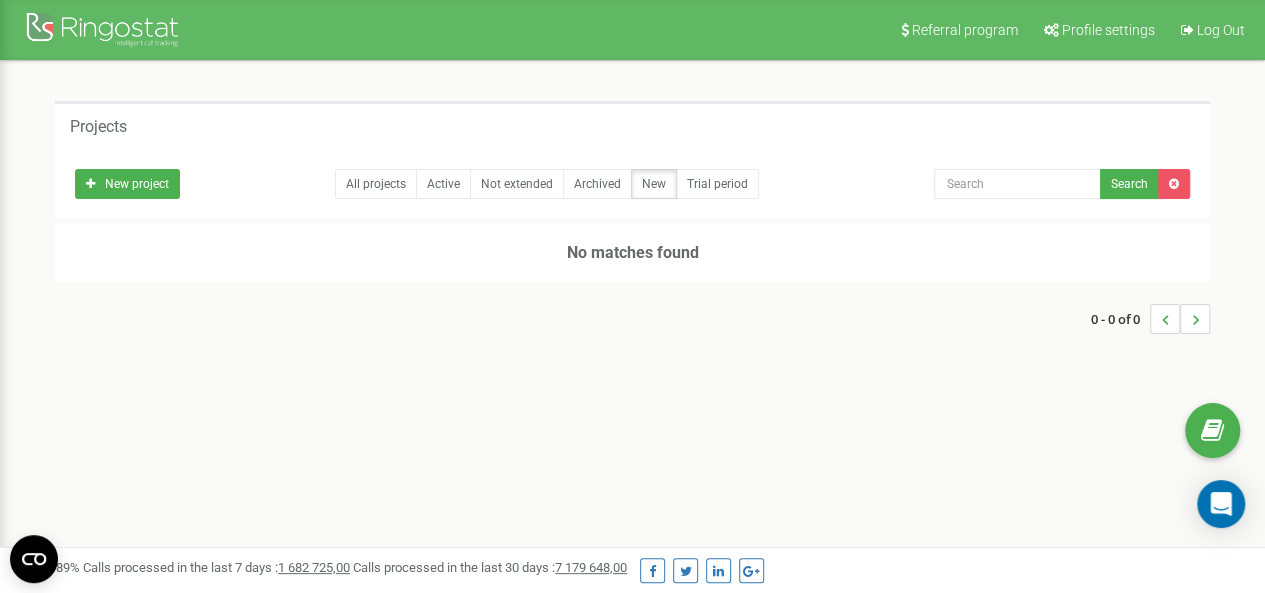 click on "Projects" at bounding box center (98, 127) 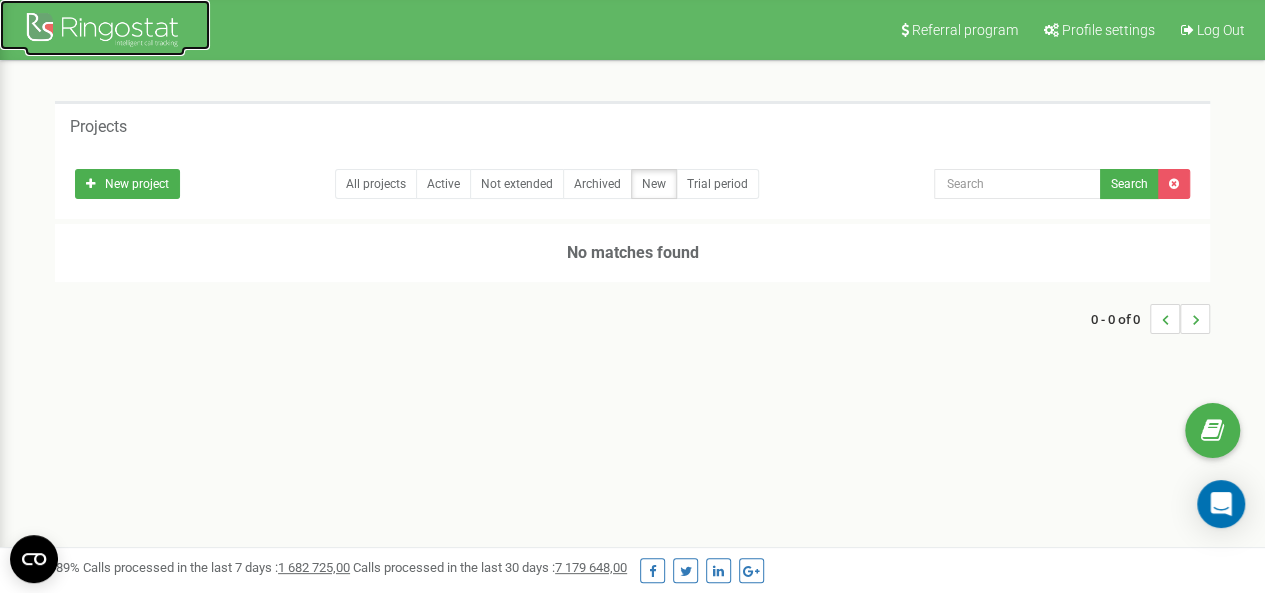 click at bounding box center (105, 32) 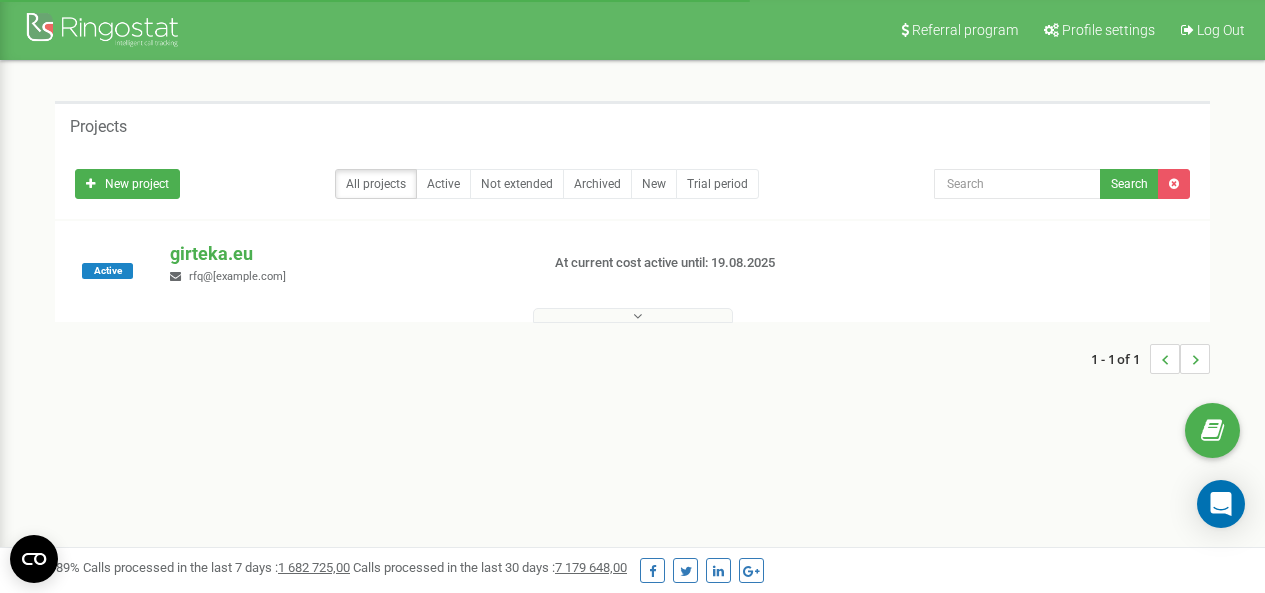 scroll, scrollTop: 0, scrollLeft: 0, axis: both 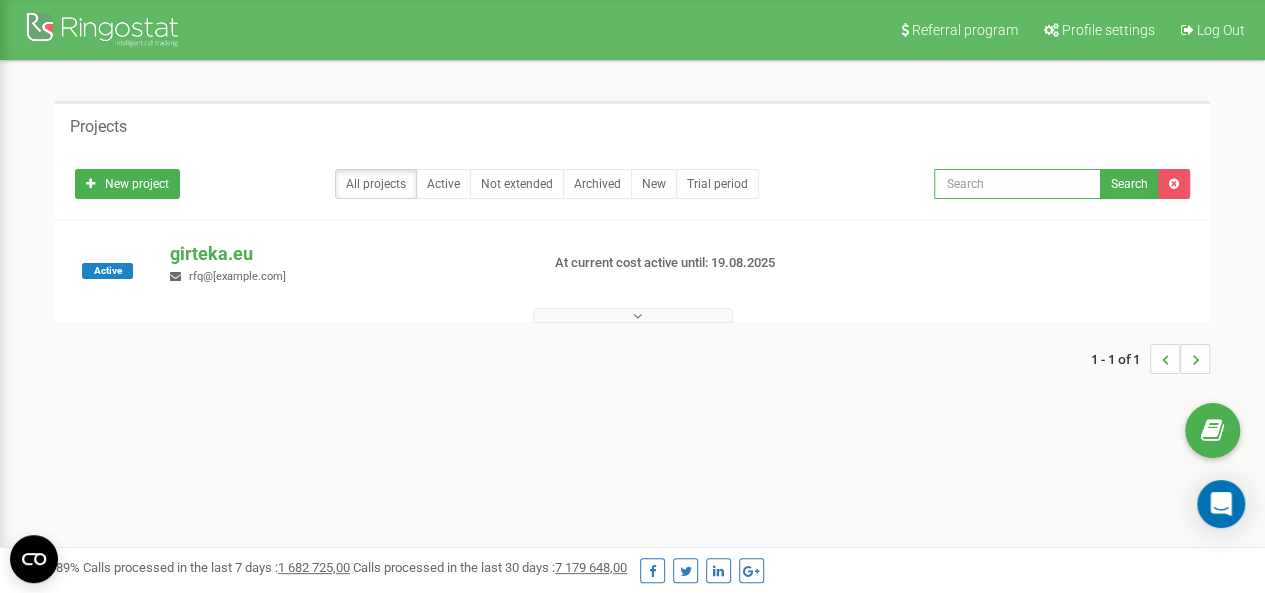 drag, startPoint x: 0, startPoint y: 0, endPoint x: 1041, endPoint y: 188, distance: 1057.8397 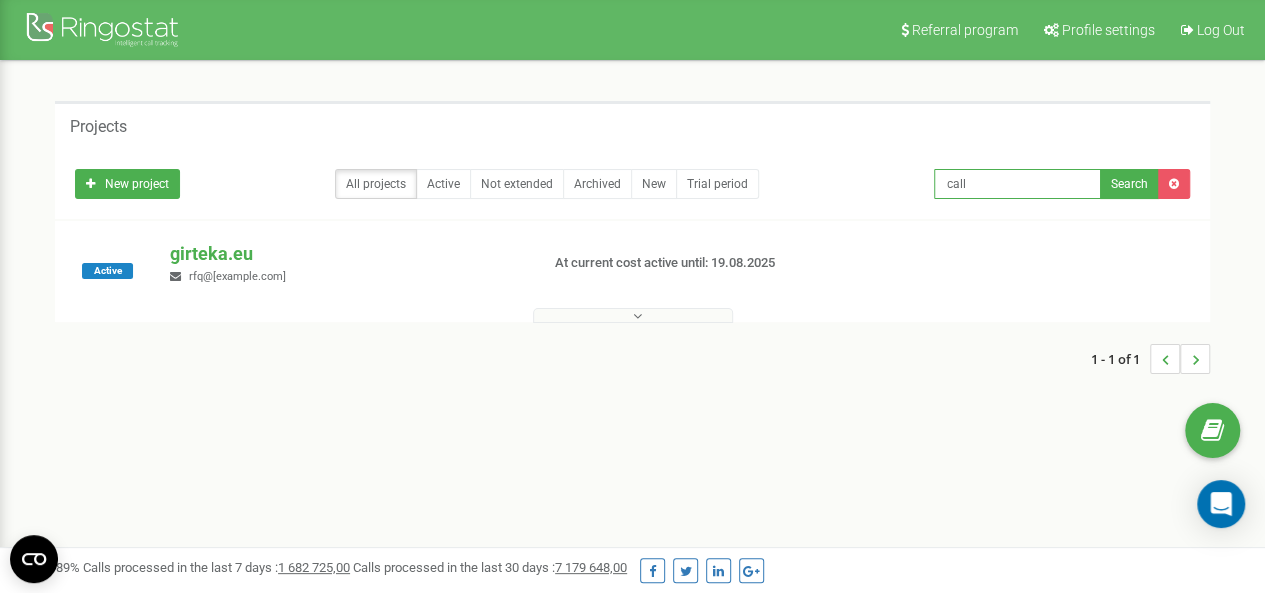 type on "call" 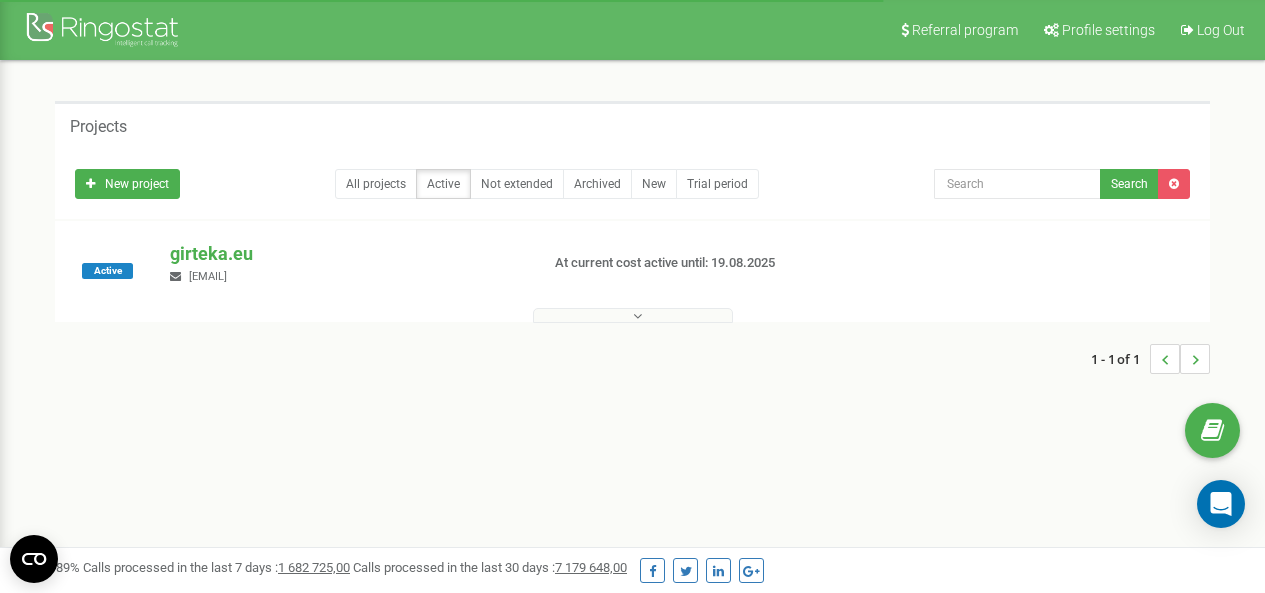 scroll, scrollTop: 0, scrollLeft: 0, axis: both 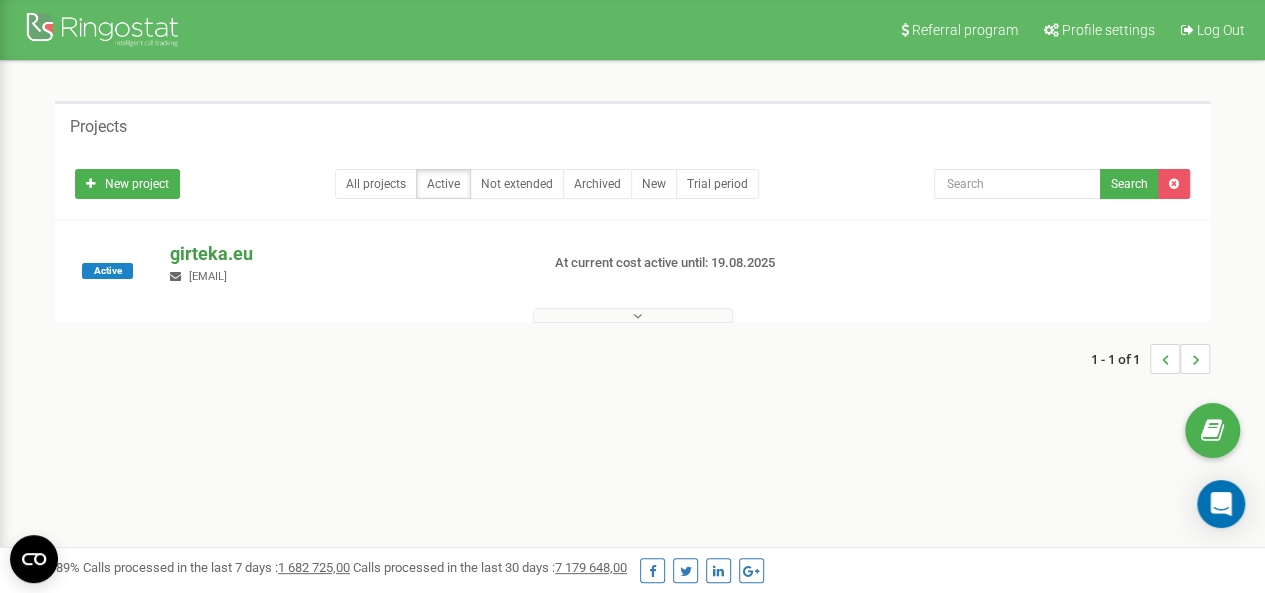 click on "girteka.eu" at bounding box center [346, 254] 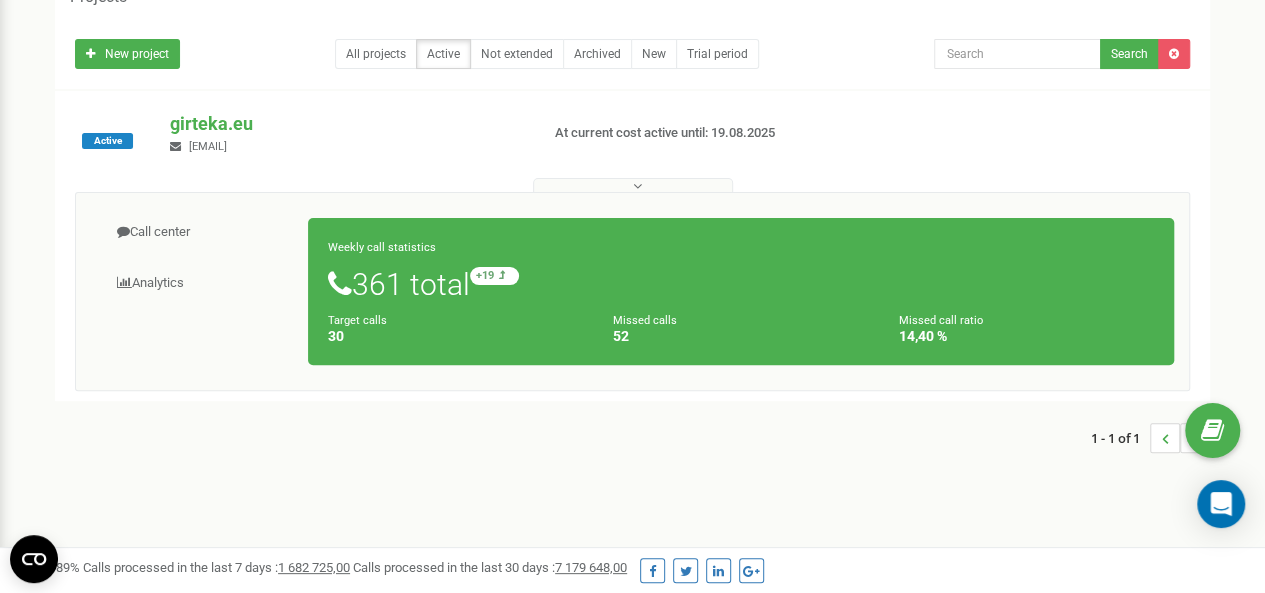 scroll, scrollTop: 0, scrollLeft: 0, axis: both 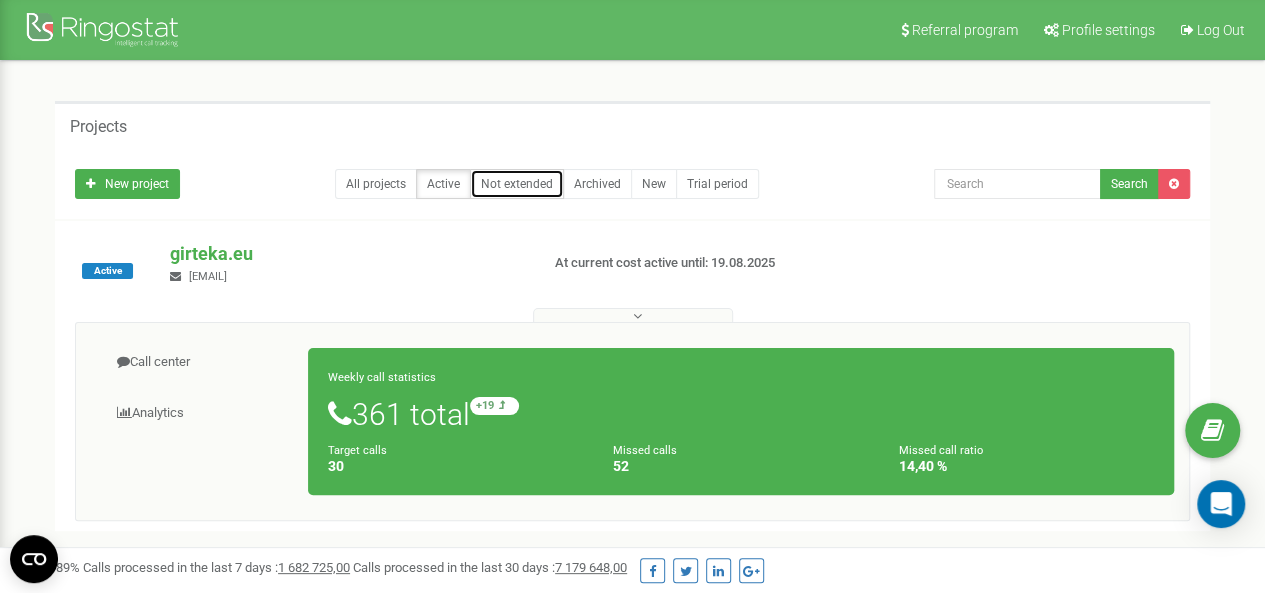 click on "Not extended" at bounding box center [517, 184] 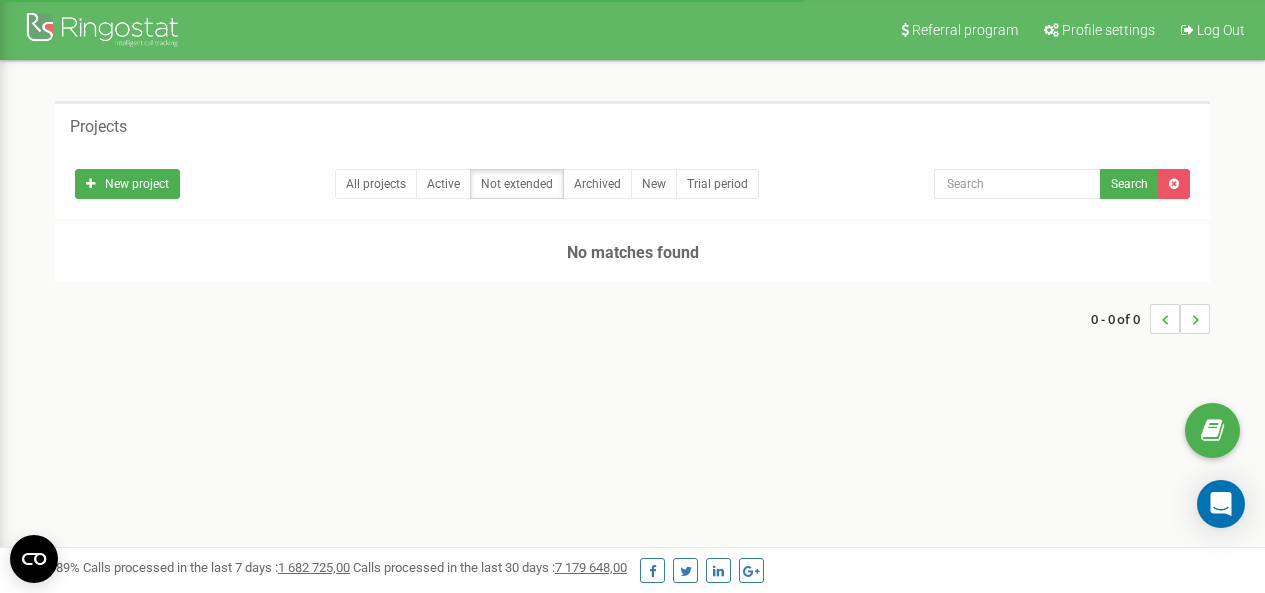 scroll, scrollTop: 0, scrollLeft: 0, axis: both 